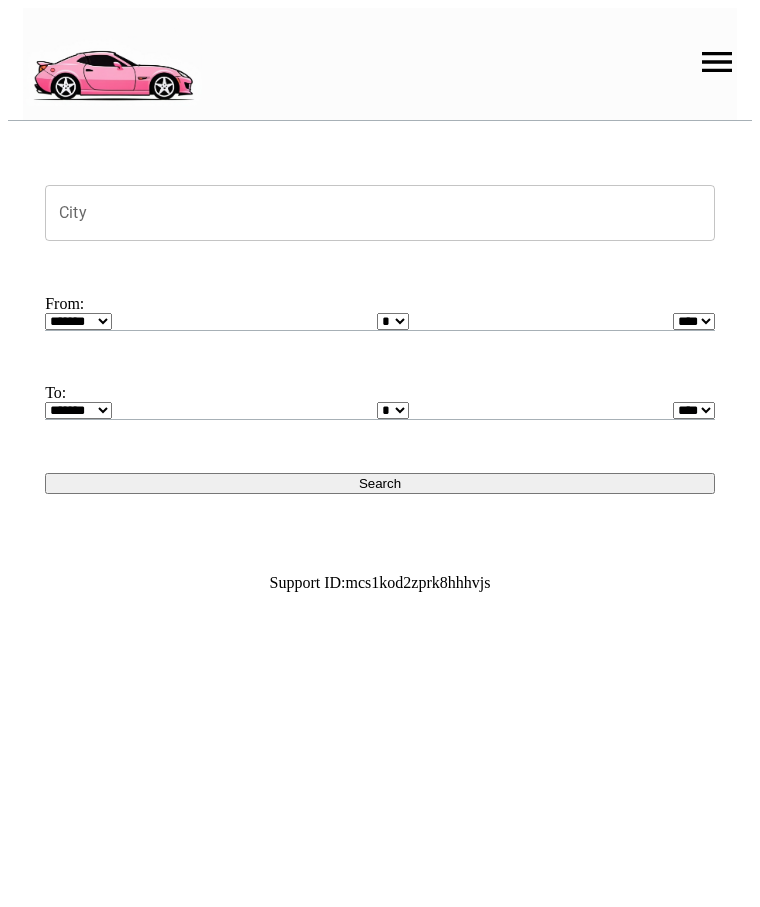 scroll, scrollTop: 0, scrollLeft: 0, axis: both 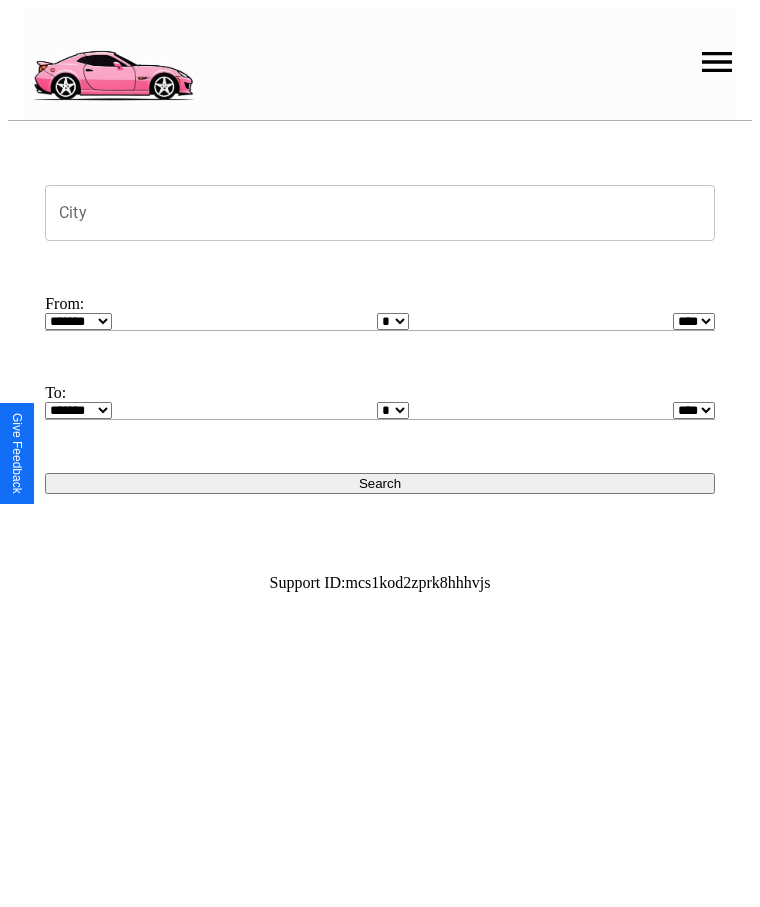 click at bounding box center [717, 62] 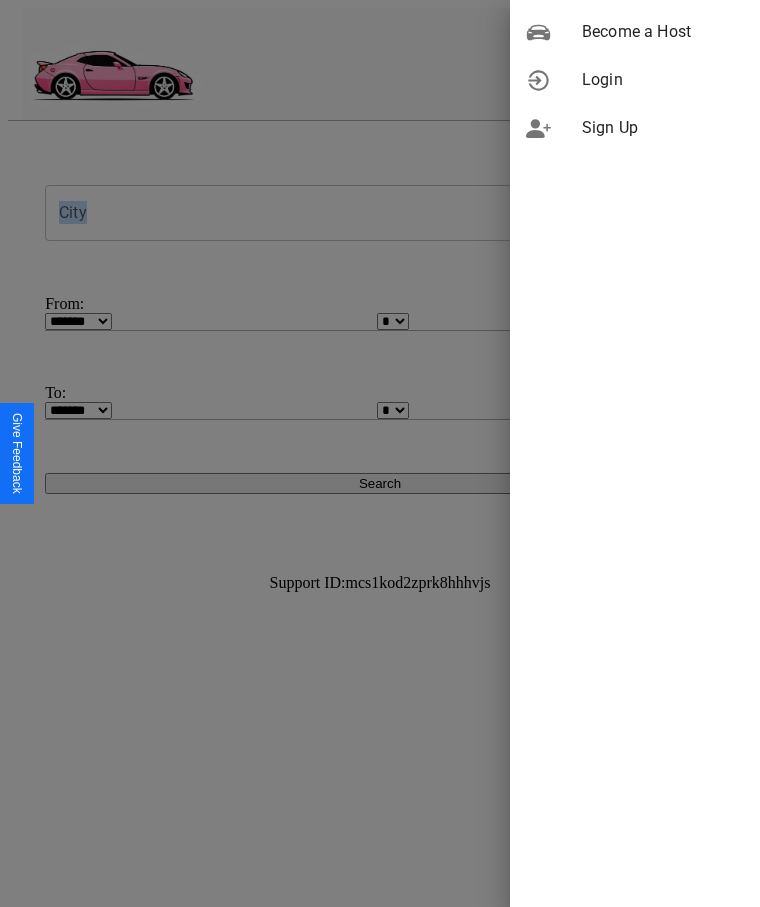 click on "Login" at bounding box center [663, 80] 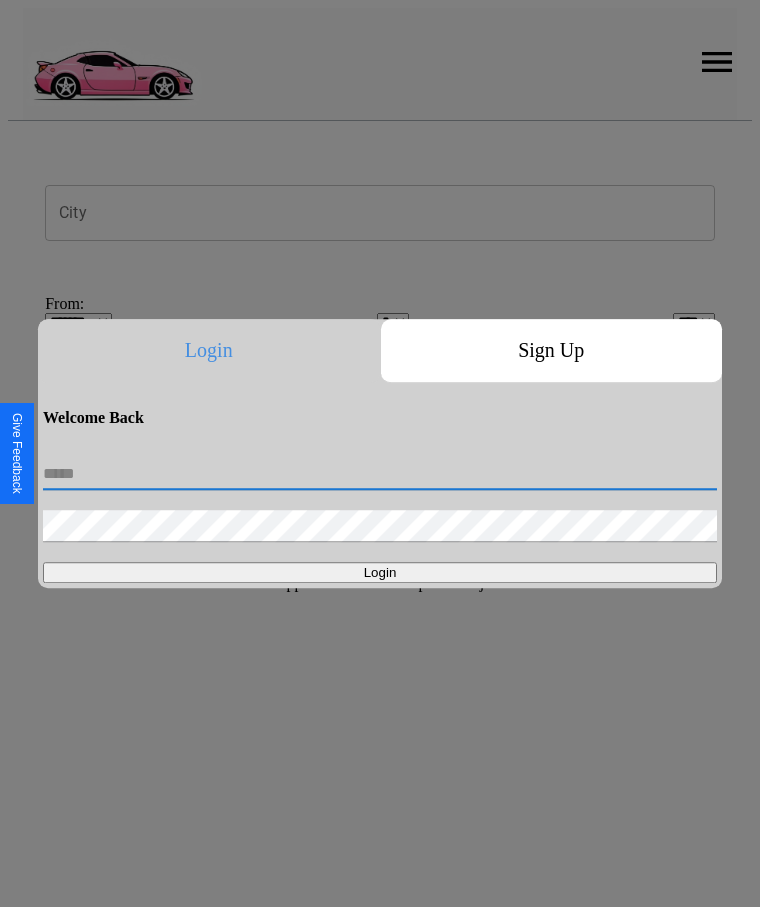 click at bounding box center [380, 474] 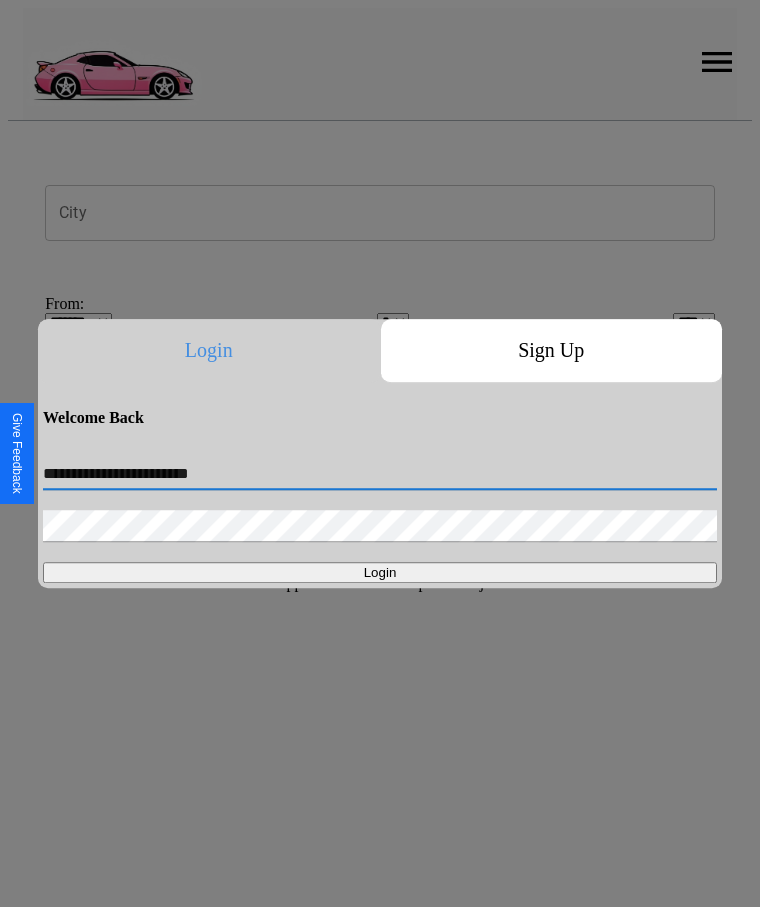 type on "**********" 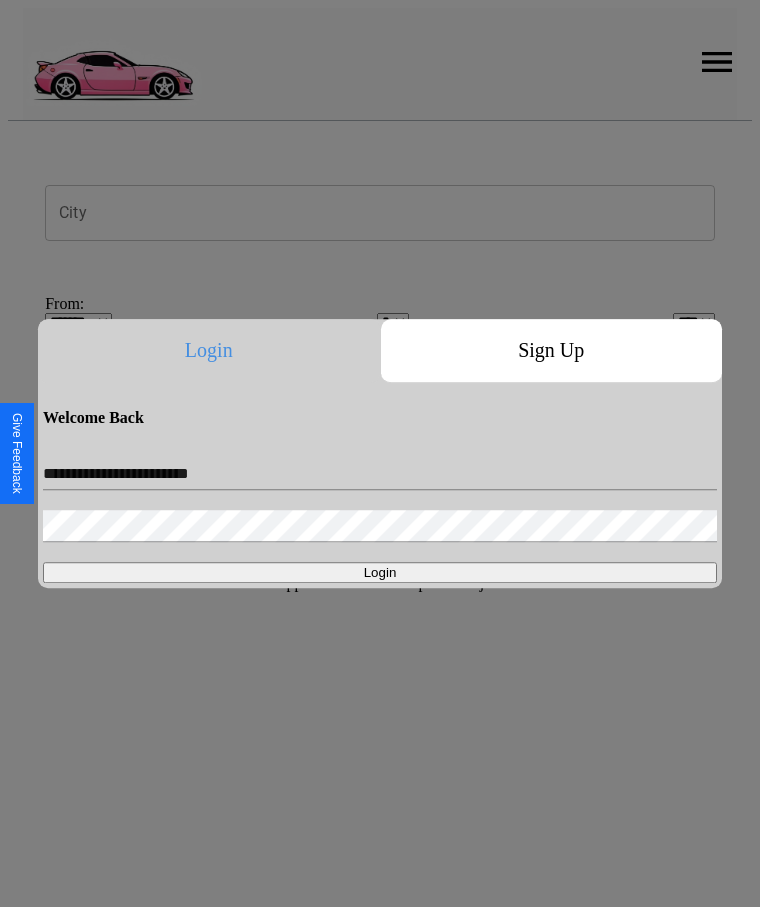 click on "Login" at bounding box center (380, 572) 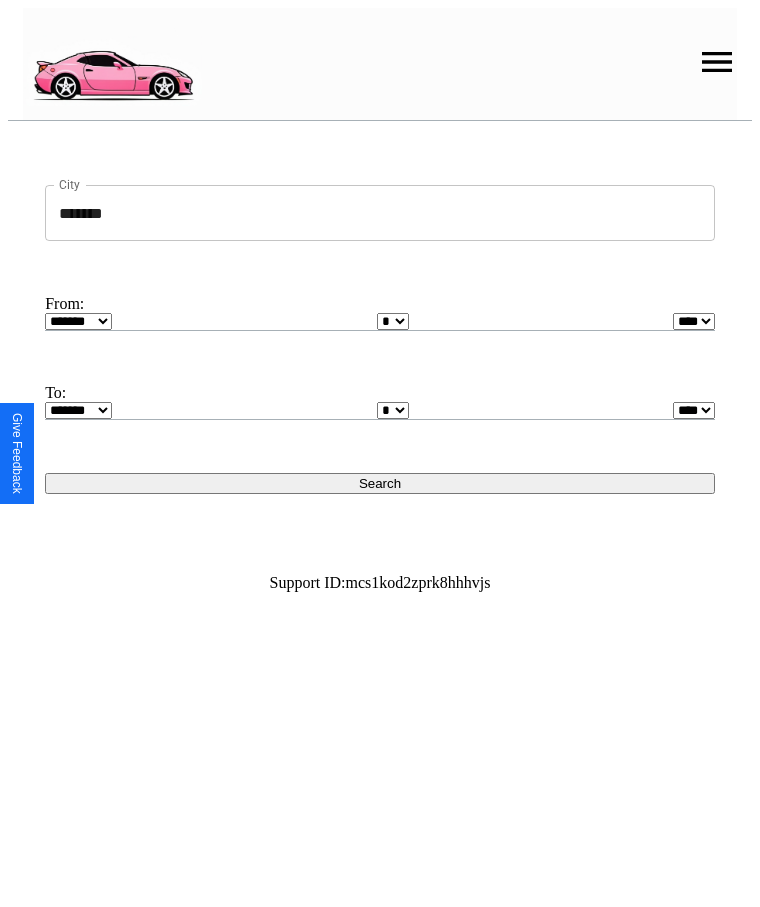 click on "******* ******** ***** ***** *** **** **** ****** ********* ******* ******** ********" at bounding box center (78, 321) 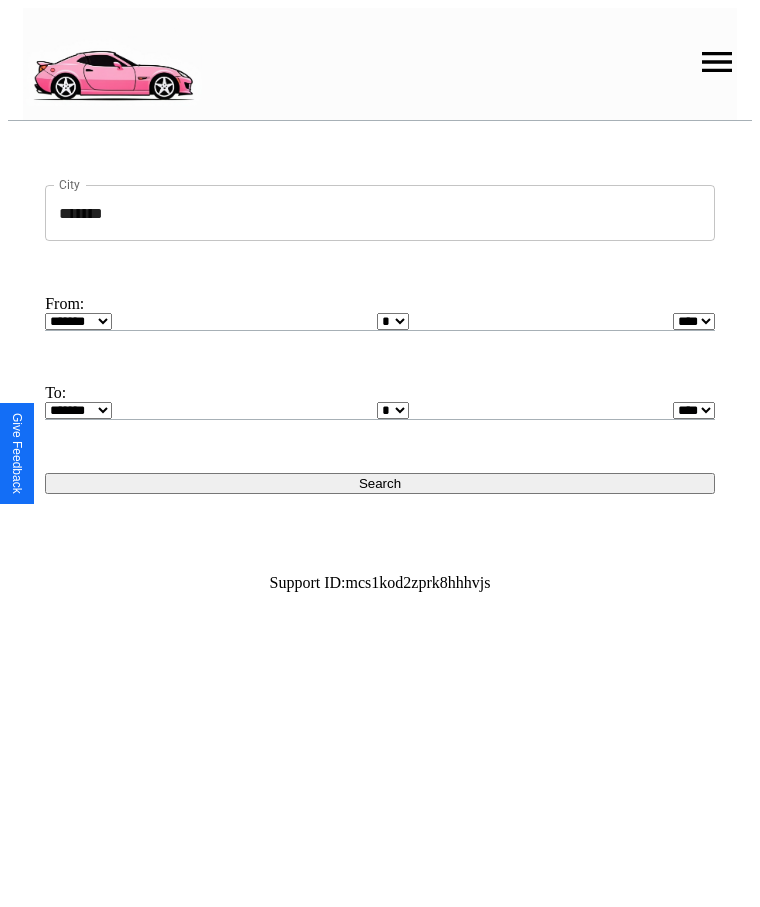 click on "* * * * * * * * * ** ** ** ** ** ** ** ** ** ** ** ** ** ** ** ** ** ** ** ** ** **" at bounding box center [393, 321] 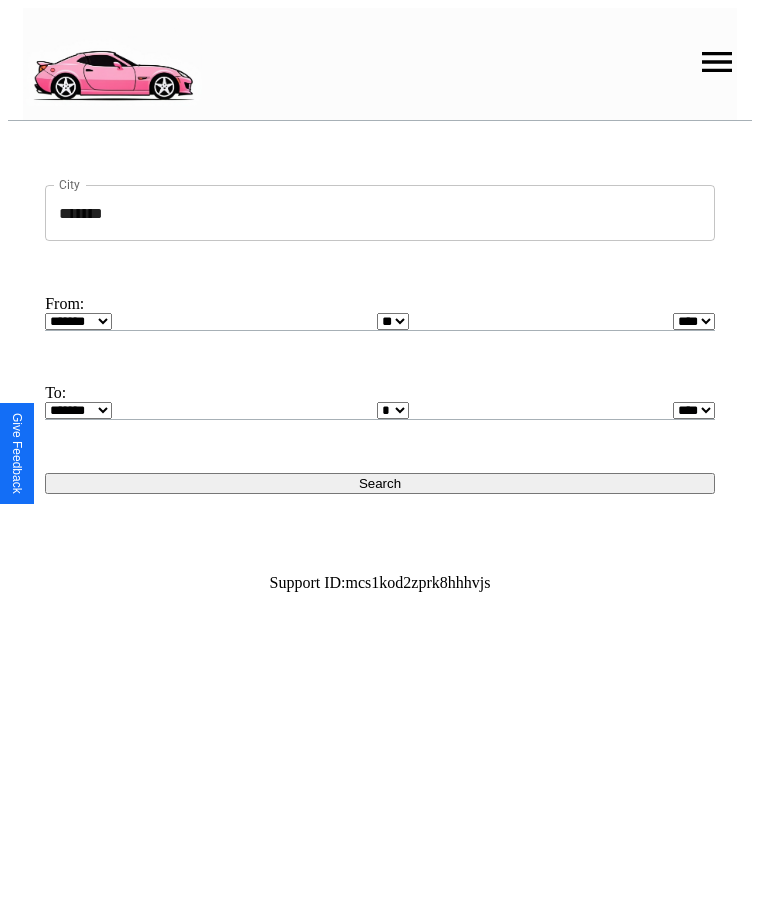 click on "**** **** **** **** **** **** **** **** **** ****" at bounding box center (694, 321) 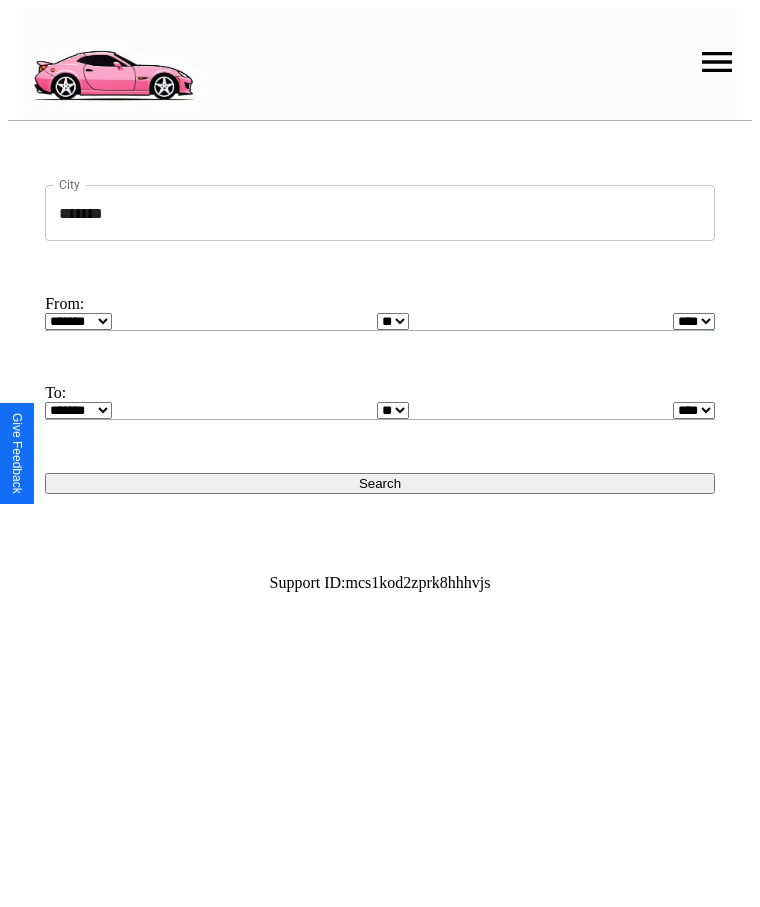 click on "Search" at bounding box center [380, 483] 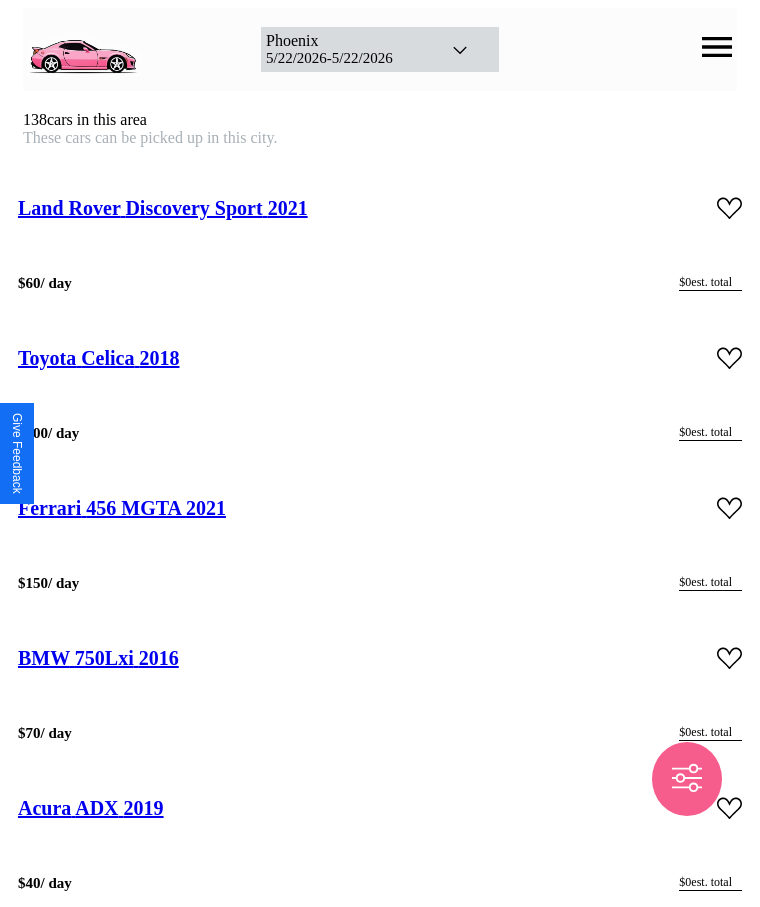 scroll, scrollTop: 39682, scrollLeft: 0, axis: vertical 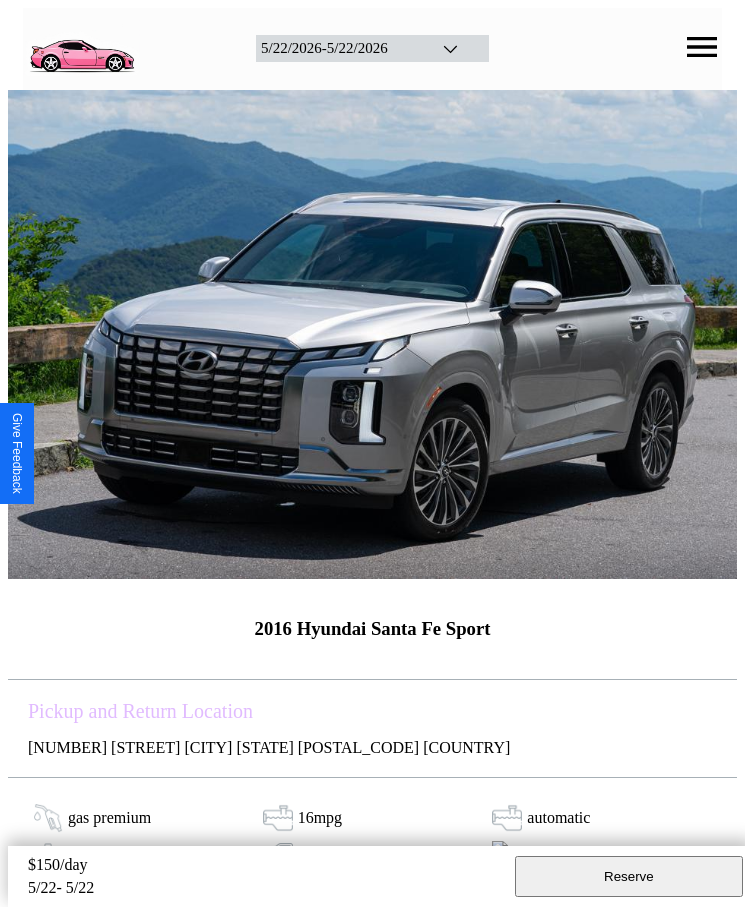 click on "Reserve" at bounding box center [629, 876] 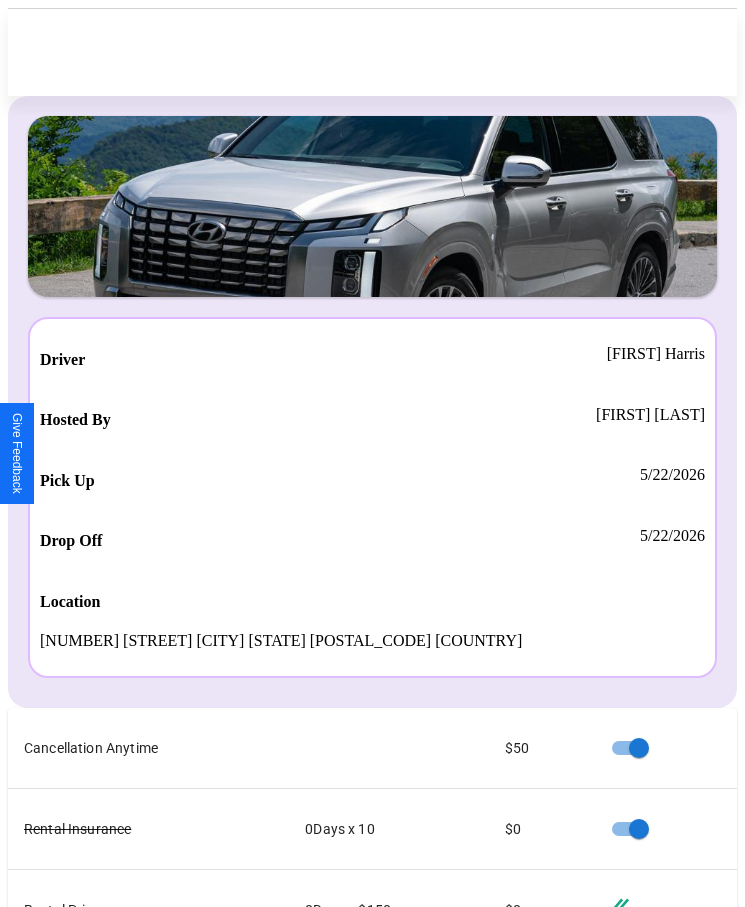 scroll, scrollTop: 23, scrollLeft: 0, axis: vertical 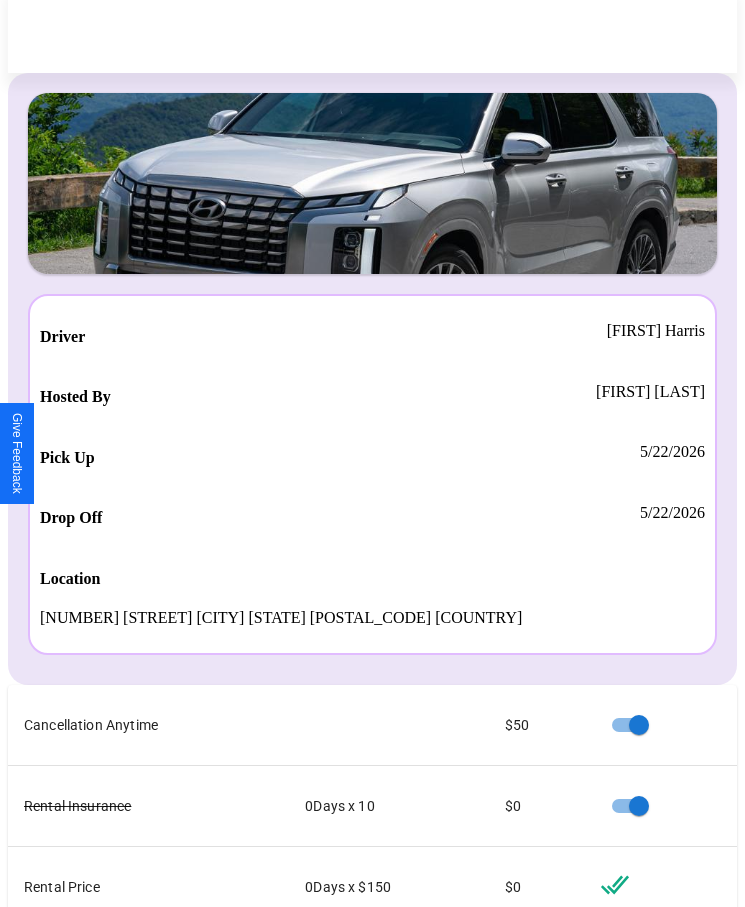 click on "Checkout" at bounding box center (530, 1118) 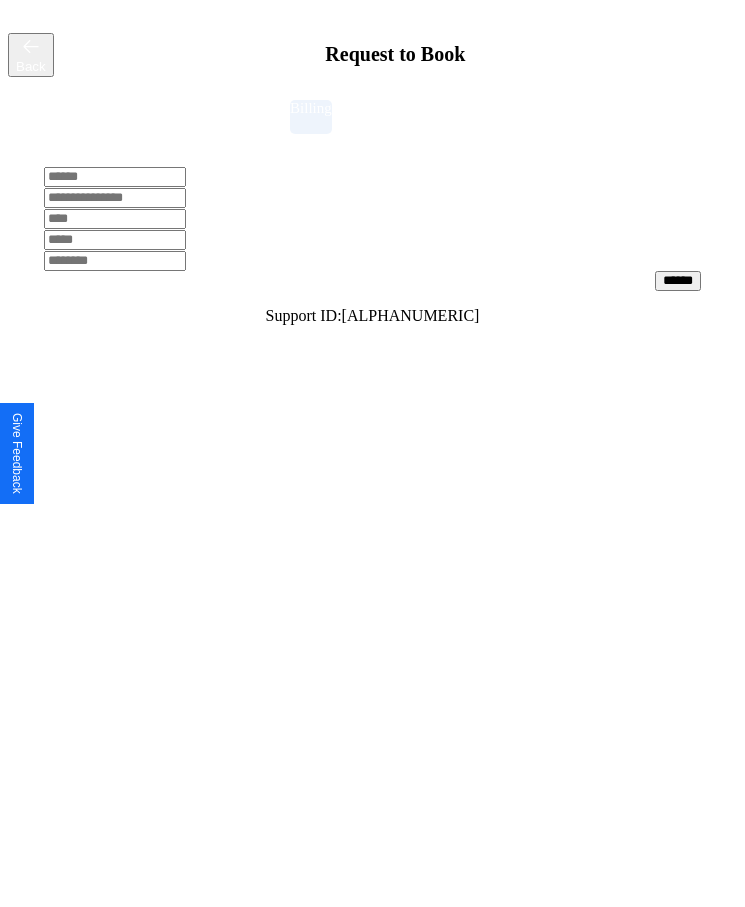 scroll, scrollTop: 0, scrollLeft: 0, axis: both 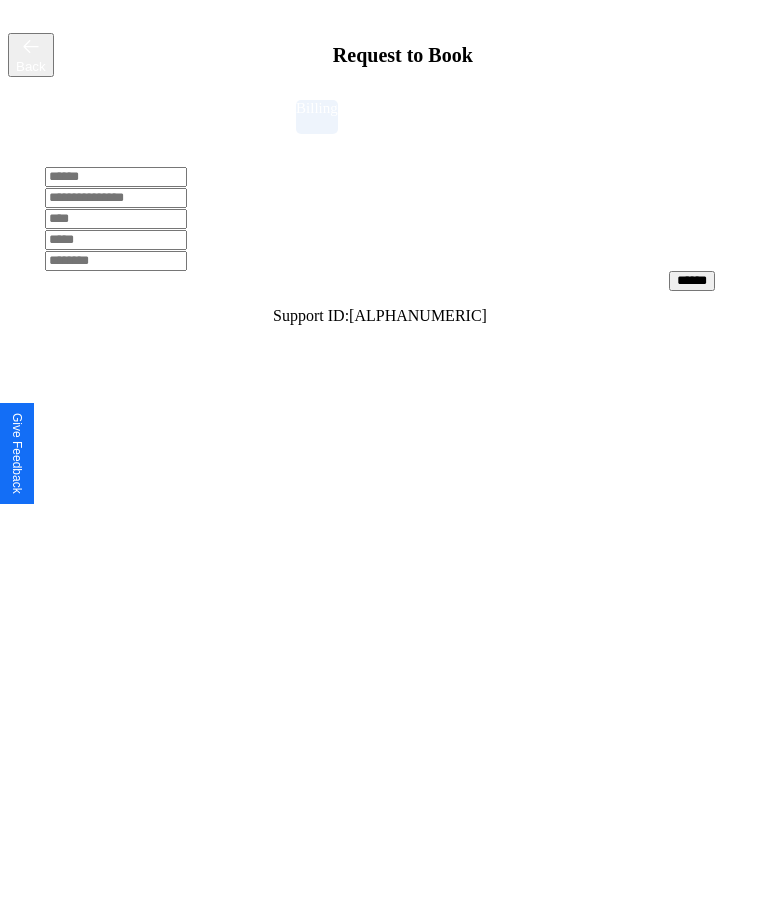 click at bounding box center [116, 177] 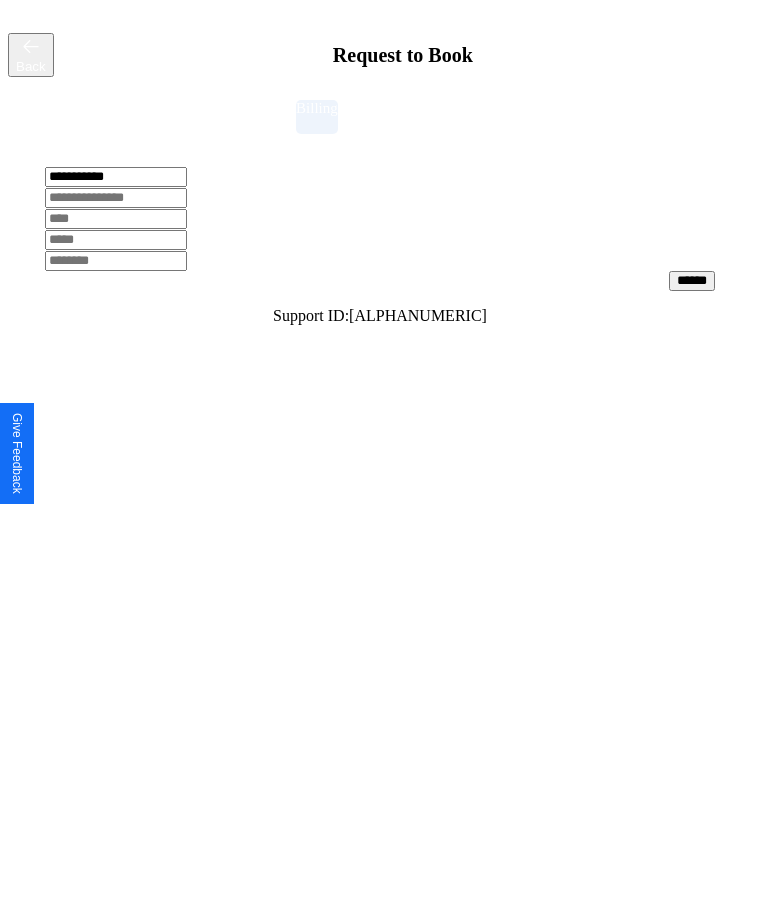 type on "**********" 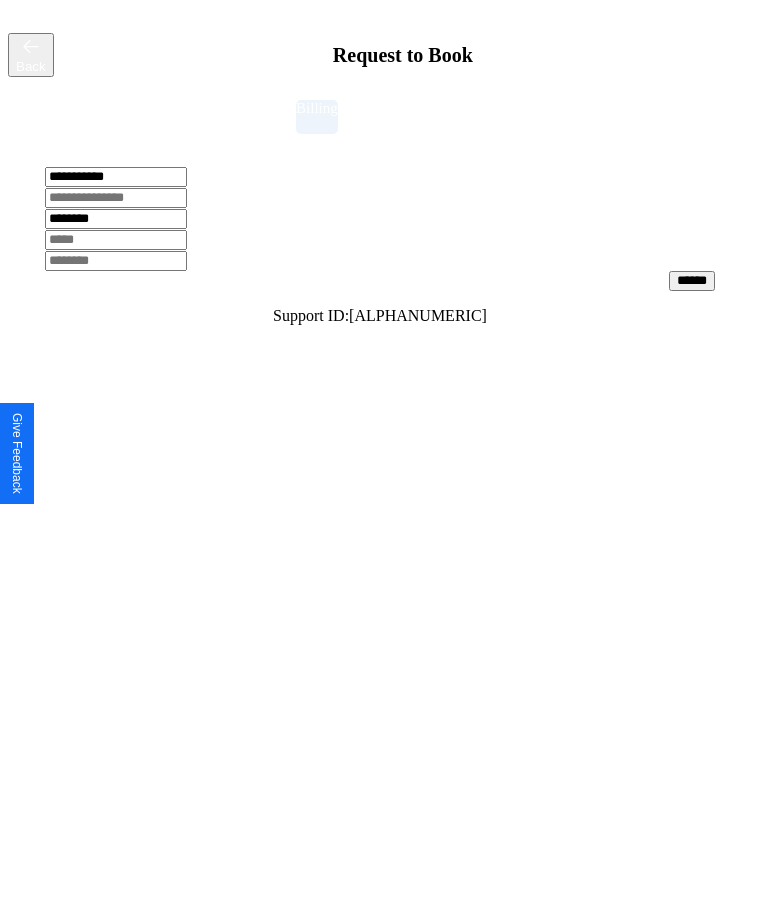 click at bounding box center (116, 240) 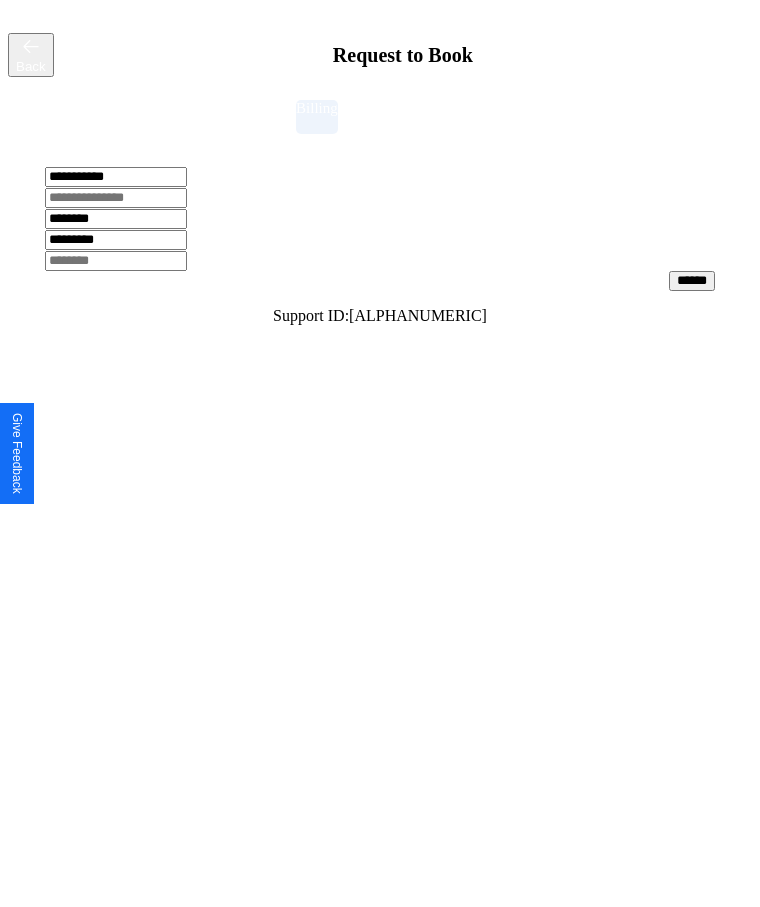 click at bounding box center [116, 261] 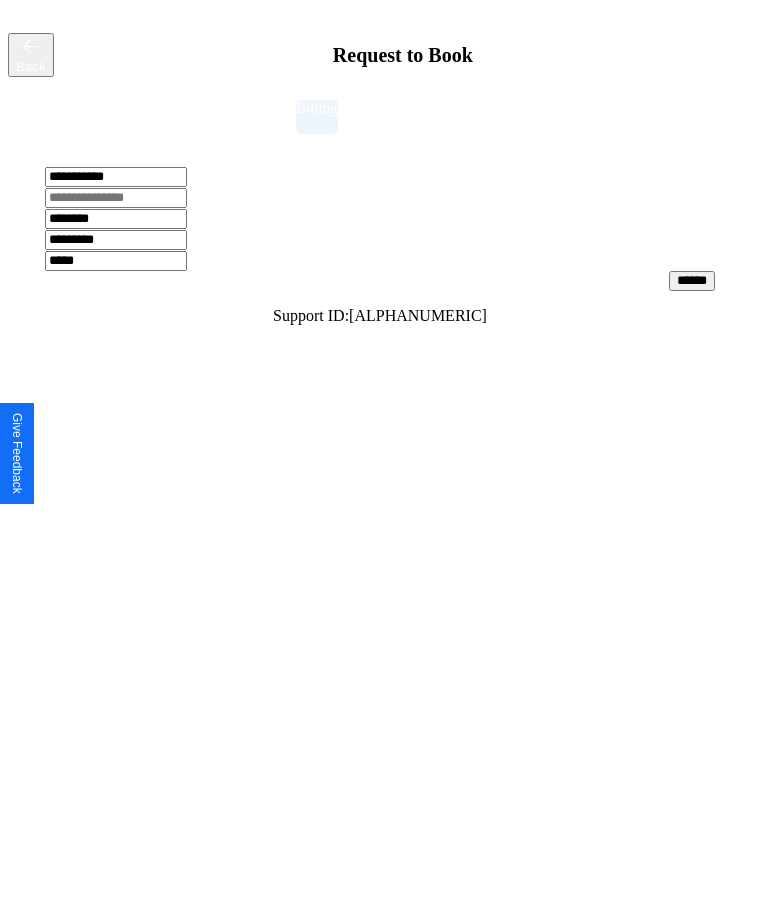 type on "*****" 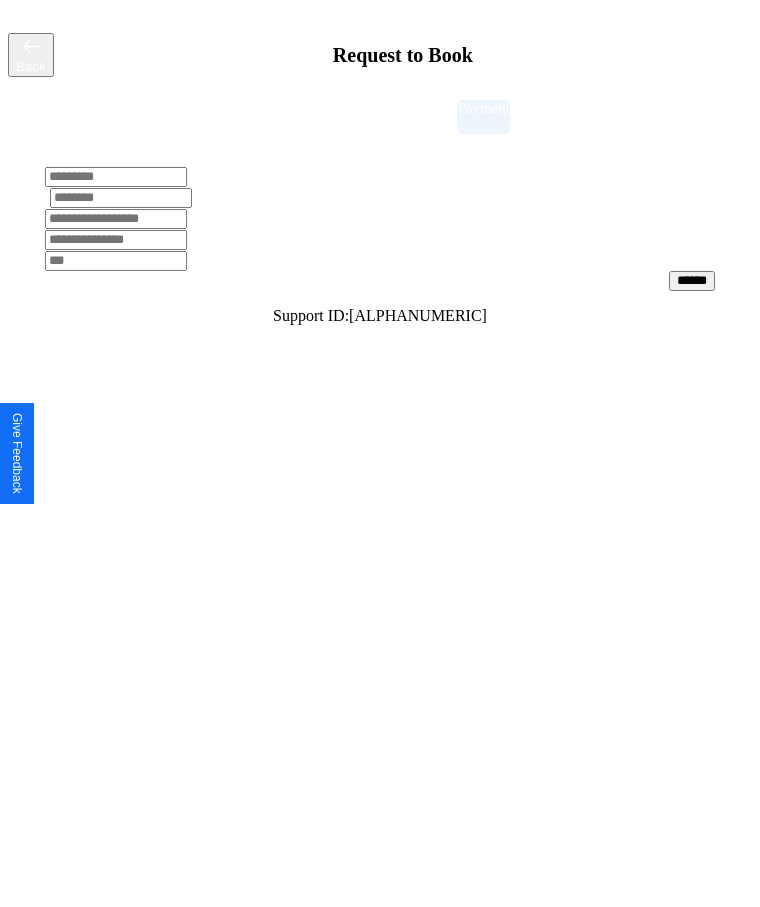 click at bounding box center (116, 177) 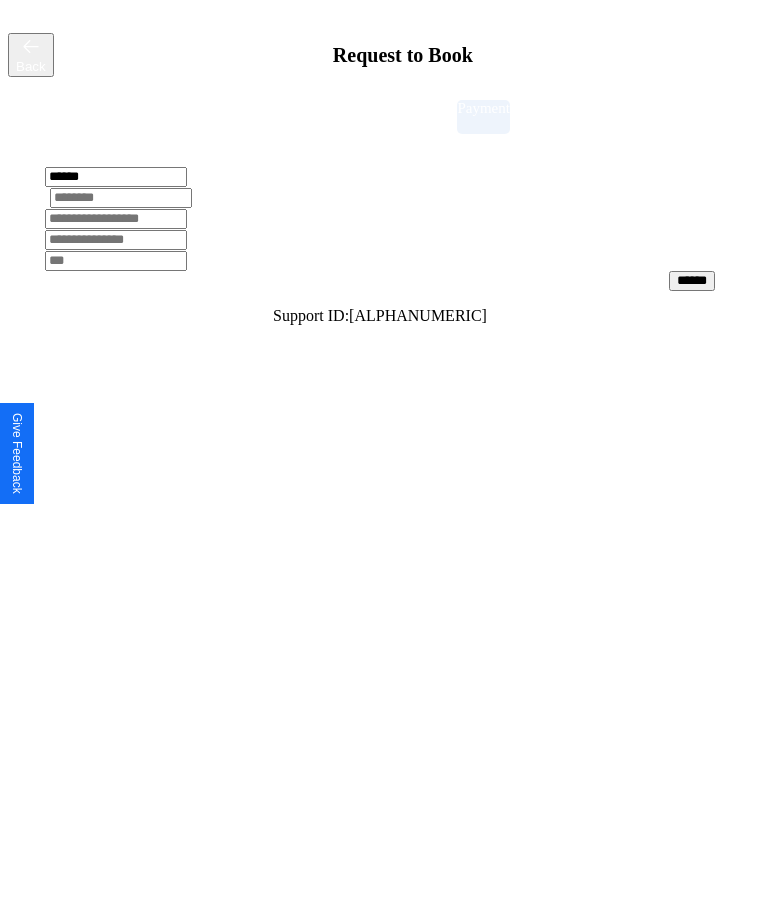 type on "******" 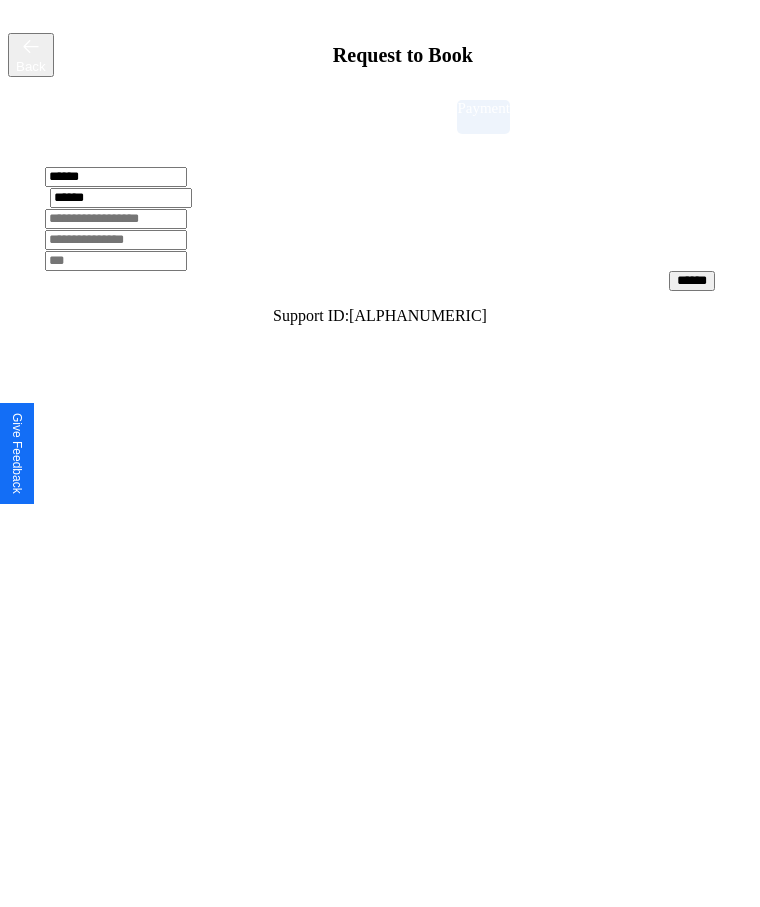 type on "******" 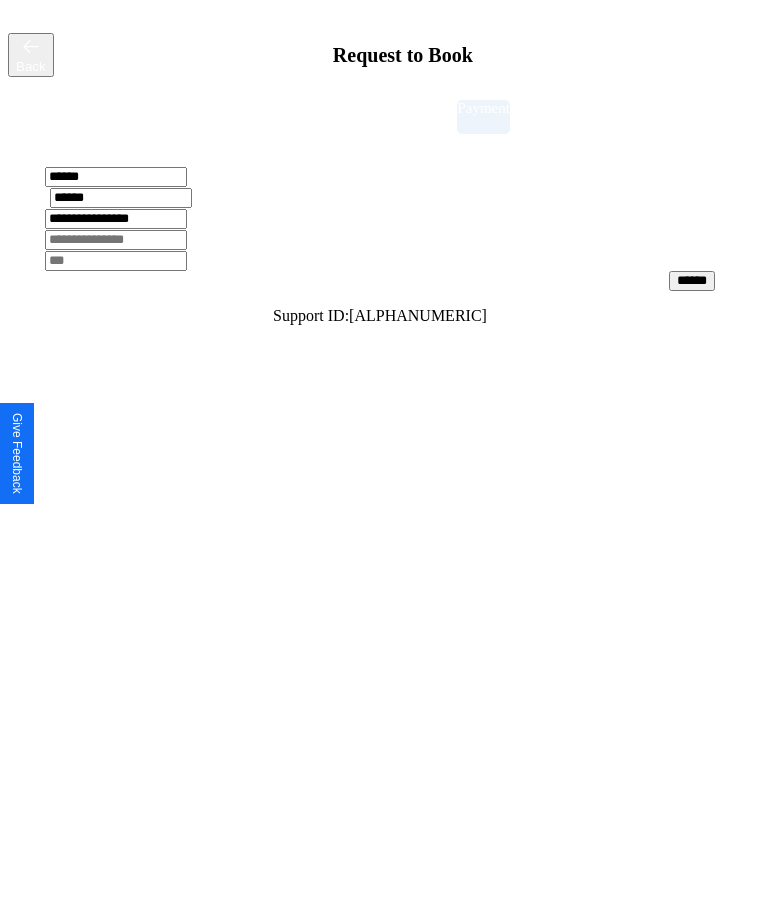 type on "**********" 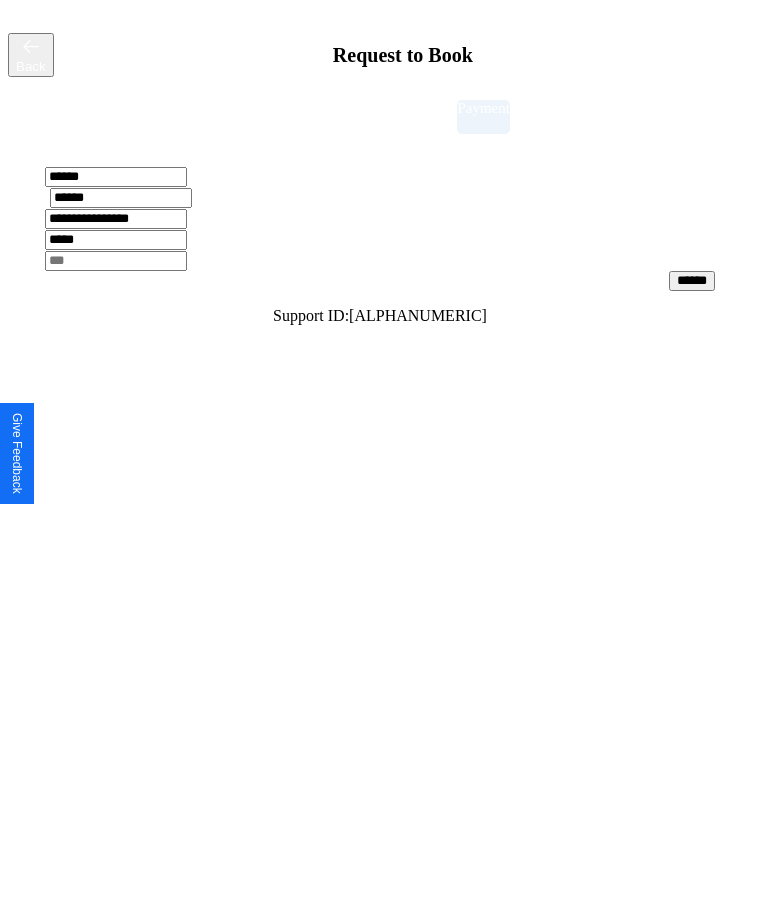 type on "*****" 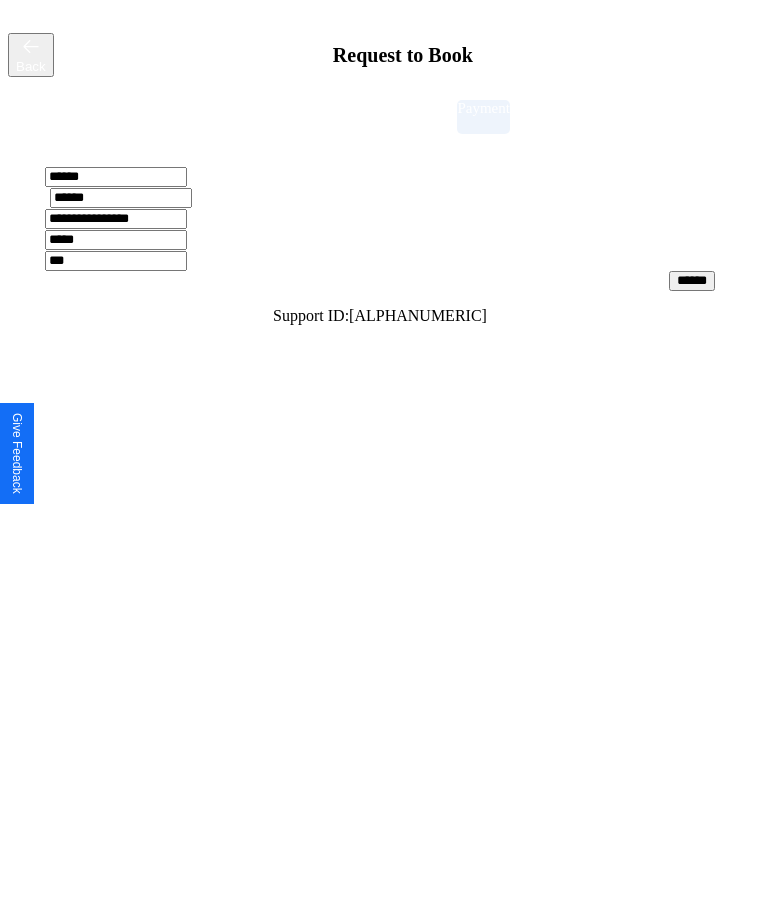 type on "***" 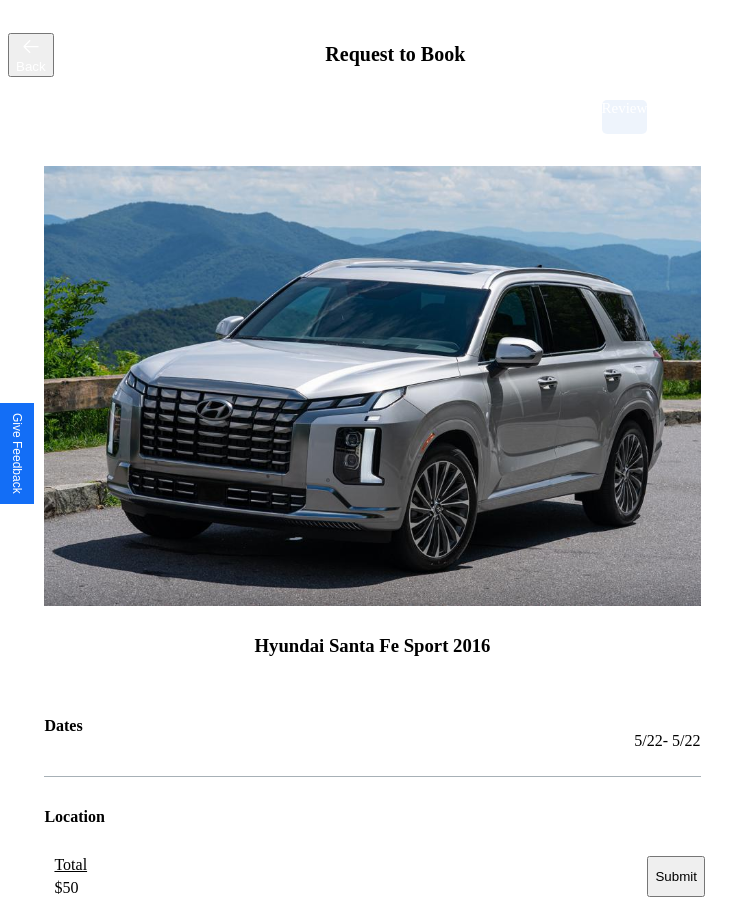 scroll, scrollTop: 2, scrollLeft: 0, axis: vertical 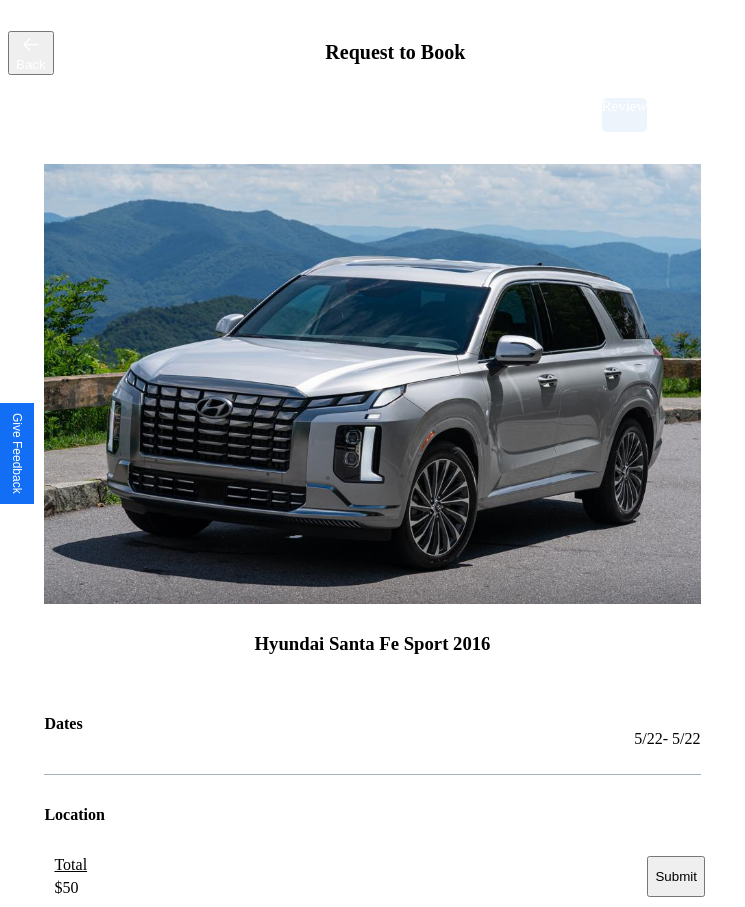 click on "Submit" at bounding box center (675, 876) 